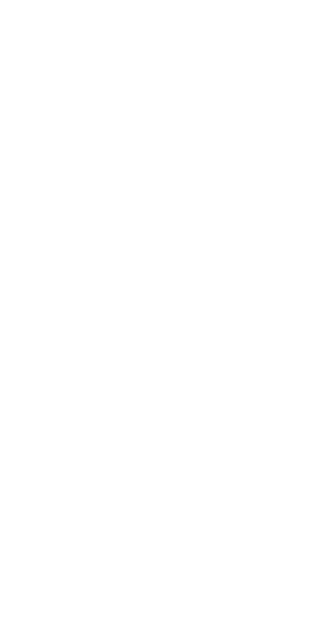 scroll, scrollTop: 0, scrollLeft: 0, axis: both 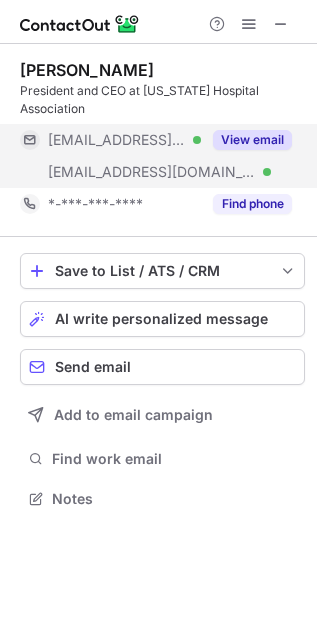 click on "View email" at bounding box center (252, 140) 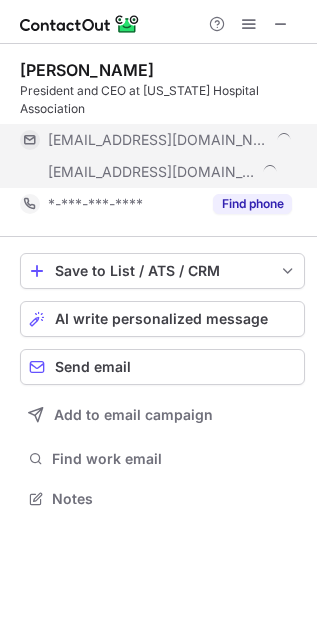 scroll, scrollTop: 10, scrollLeft: 10, axis: both 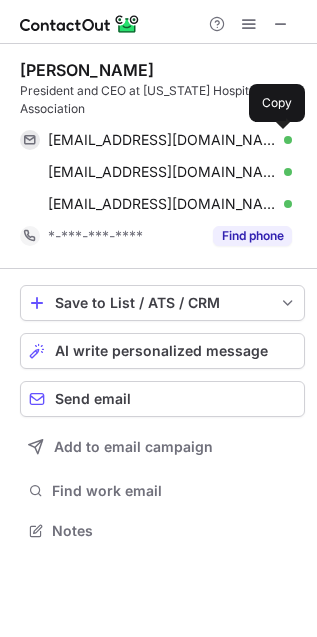 click at bounding box center [282, 140] 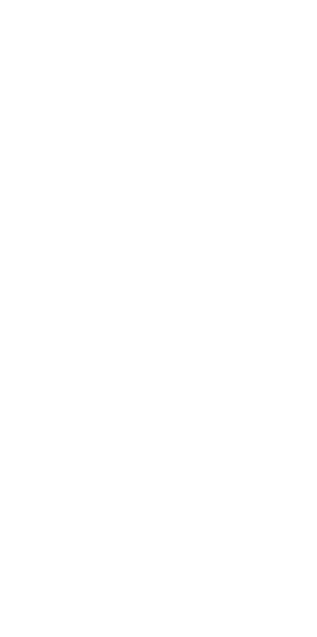 scroll, scrollTop: 0, scrollLeft: 0, axis: both 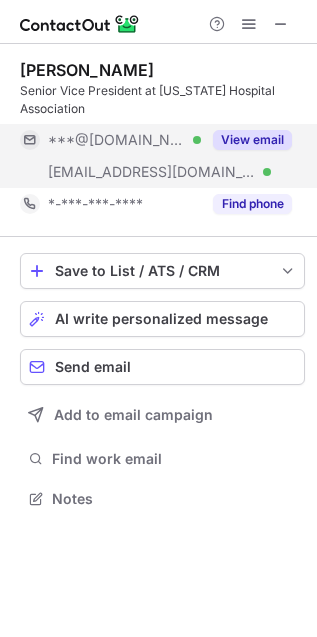 click on "View email" at bounding box center [252, 140] 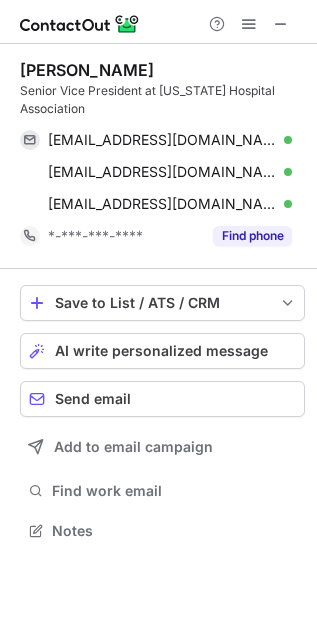 scroll, scrollTop: 10, scrollLeft: 10, axis: both 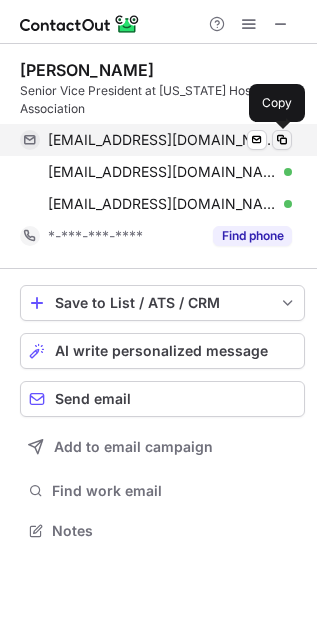 click at bounding box center (282, 140) 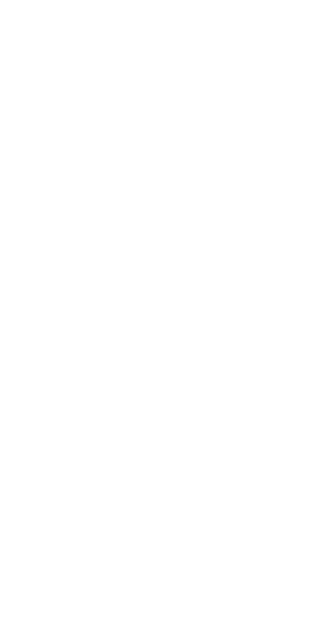 scroll, scrollTop: 0, scrollLeft: 0, axis: both 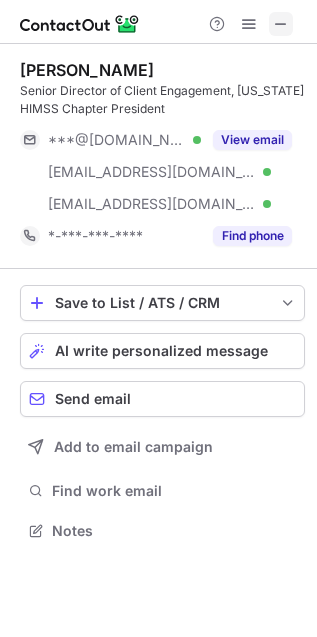 click at bounding box center [281, 24] 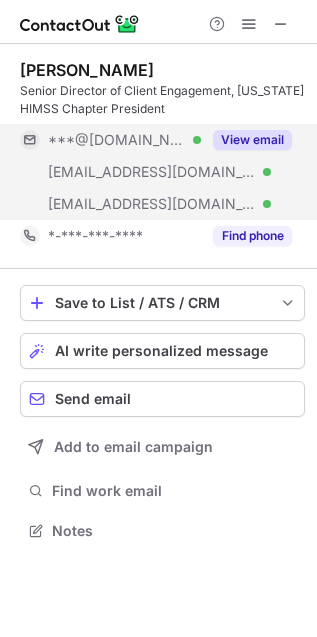 click on "View email" at bounding box center (252, 140) 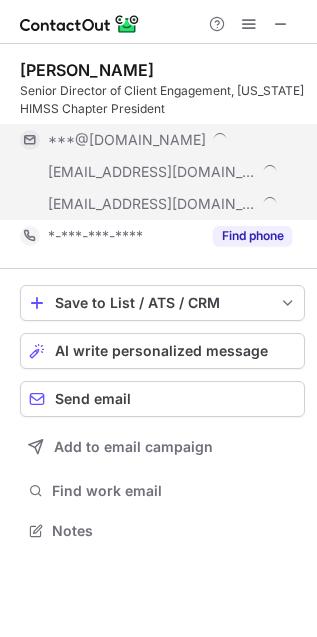 scroll, scrollTop: 10, scrollLeft: 10, axis: both 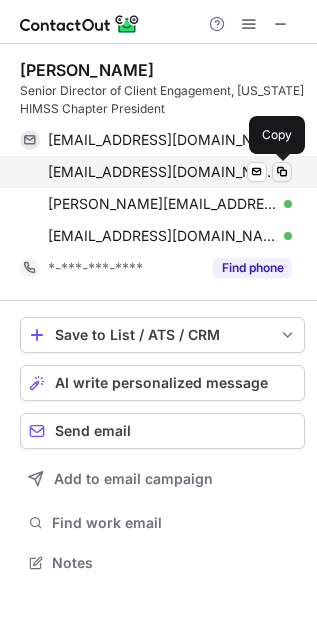click at bounding box center [282, 172] 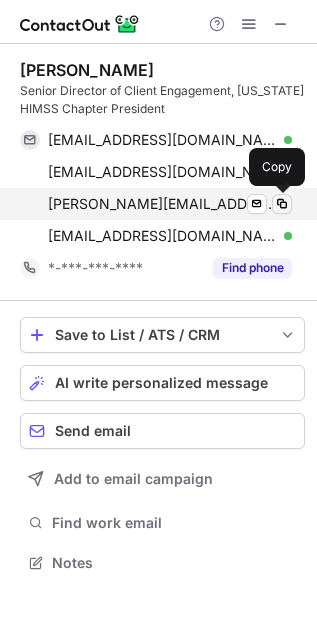 click at bounding box center [282, 204] 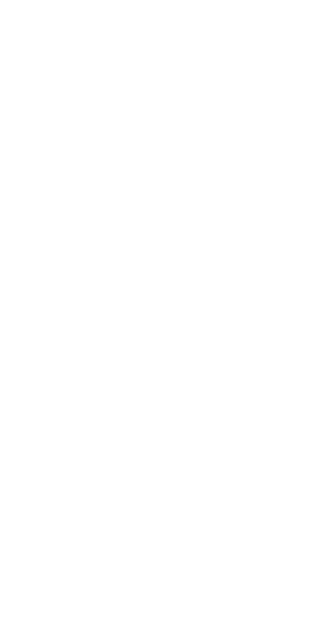 scroll, scrollTop: 0, scrollLeft: 0, axis: both 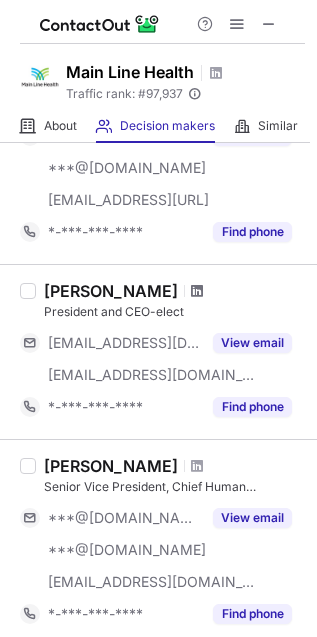 click at bounding box center (197, 291) 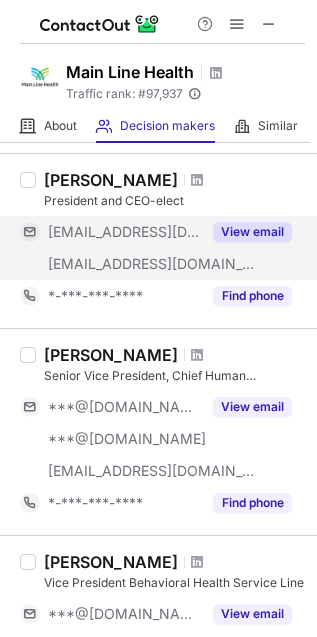scroll, scrollTop: 777, scrollLeft: 0, axis: vertical 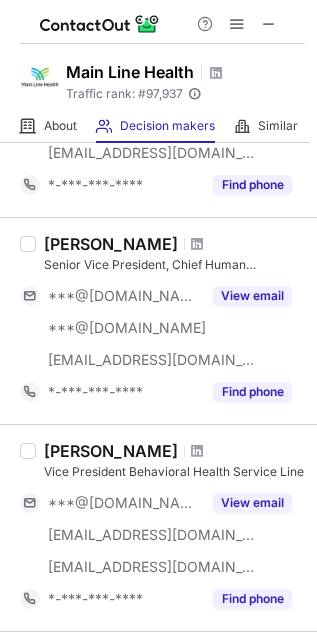 click at bounding box center [197, 244] 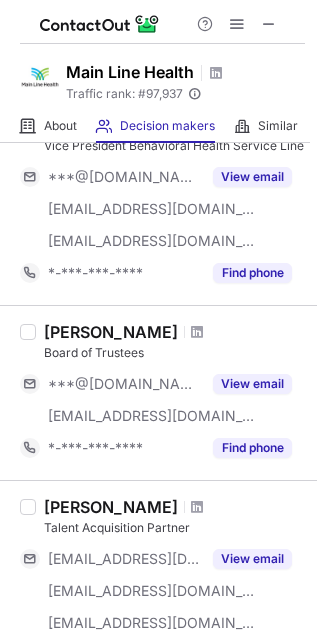 scroll, scrollTop: 1086, scrollLeft: 0, axis: vertical 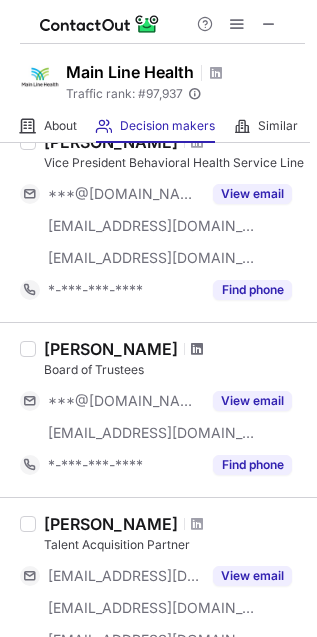 click at bounding box center [197, 349] 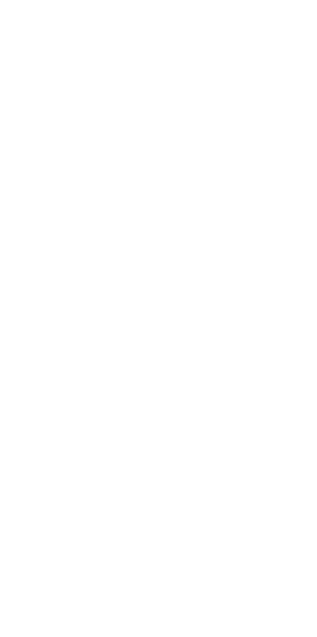 scroll, scrollTop: 0, scrollLeft: 0, axis: both 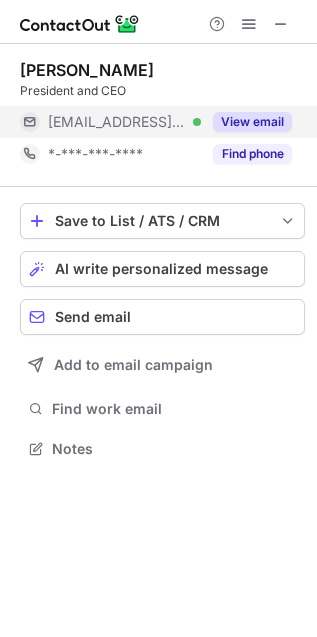 click on "View email" at bounding box center [252, 122] 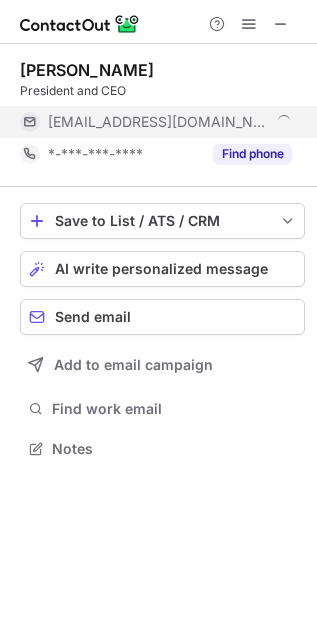 scroll, scrollTop: 10, scrollLeft: 10, axis: both 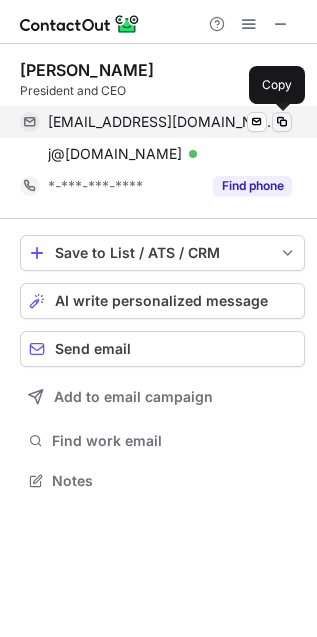click at bounding box center (282, 122) 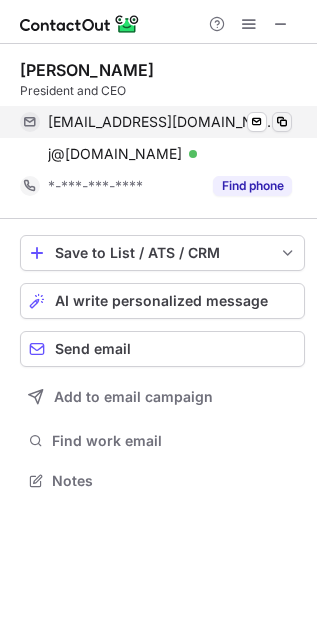 click at bounding box center (282, 122) 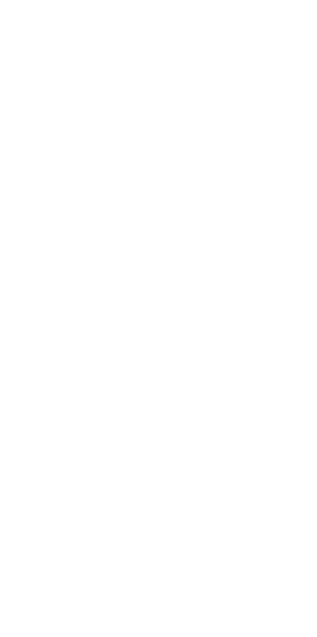 scroll, scrollTop: 0, scrollLeft: 0, axis: both 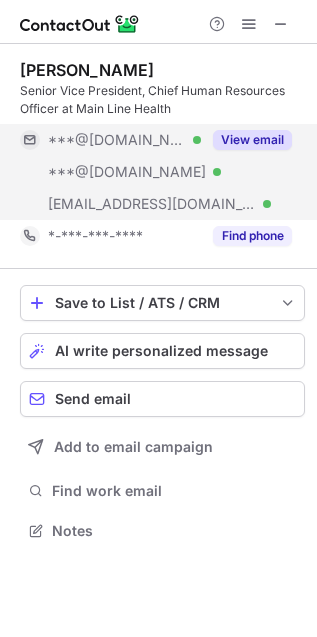 click on "View email" at bounding box center [252, 140] 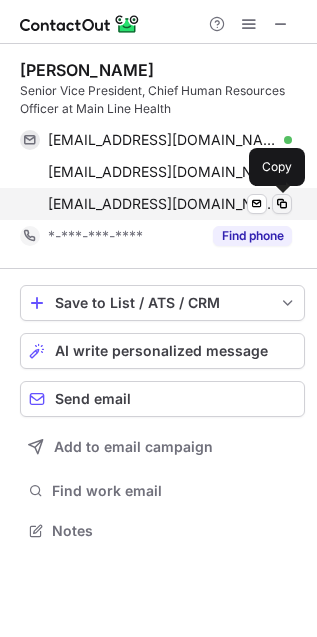 click at bounding box center [282, 204] 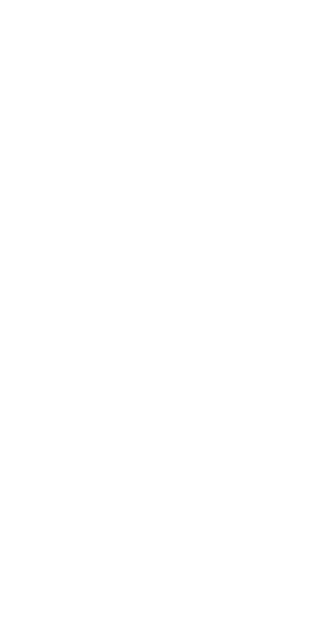 scroll, scrollTop: 0, scrollLeft: 0, axis: both 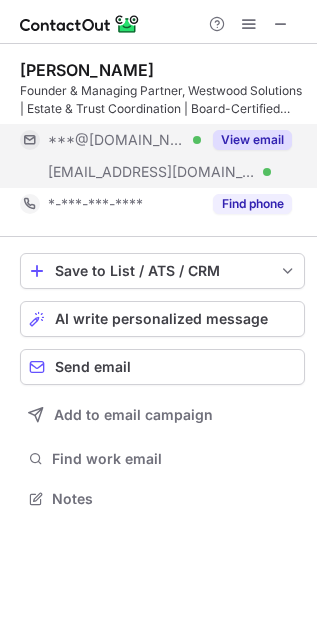 click on "View email" at bounding box center [252, 140] 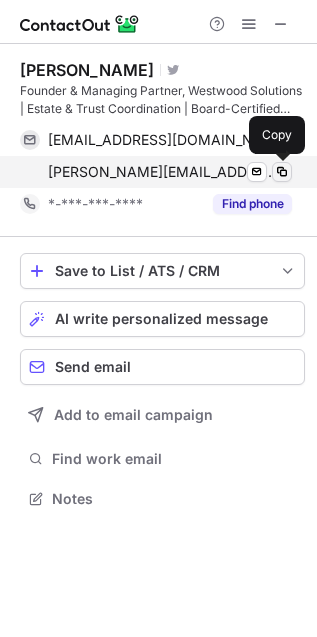 click at bounding box center [282, 172] 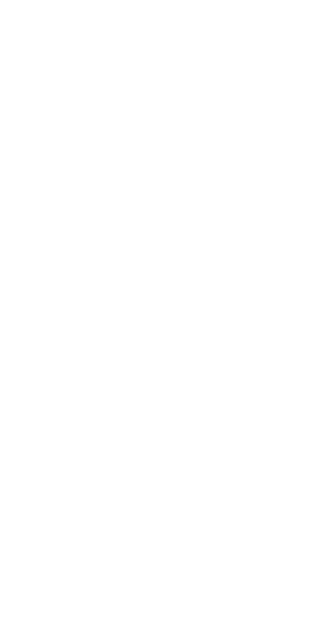 scroll, scrollTop: 0, scrollLeft: 0, axis: both 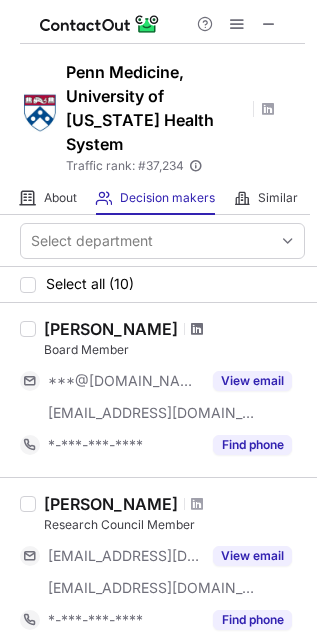 click at bounding box center [197, 329] 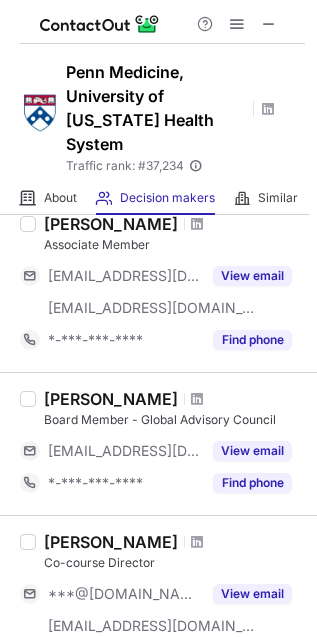 scroll, scrollTop: 666, scrollLeft: 0, axis: vertical 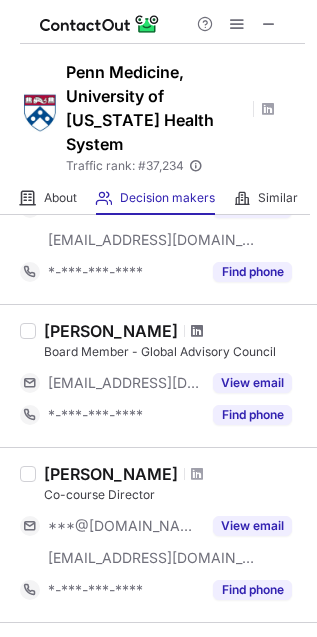 click at bounding box center [197, 331] 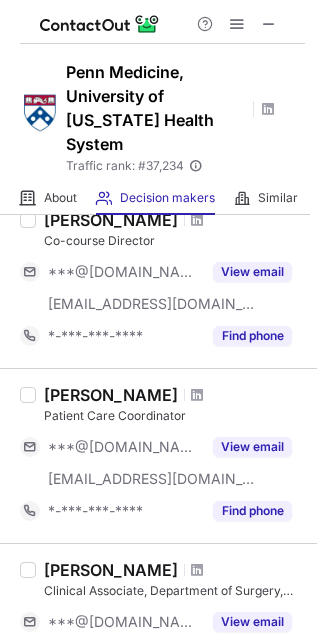 scroll, scrollTop: 886, scrollLeft: 0, axis: vertical 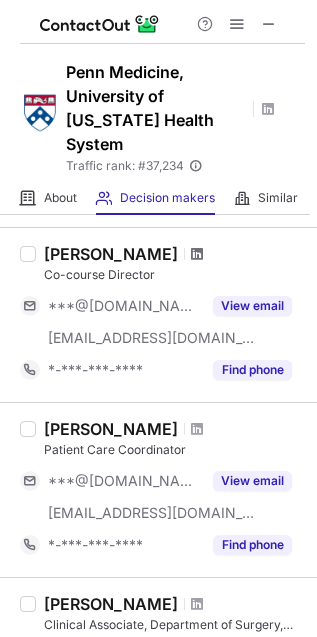 click at bounding box center (197, 254) 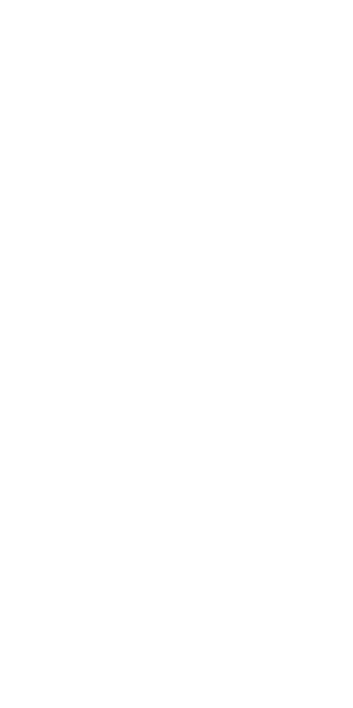 scroll, scrollTop: 0, scrollLeft: 0, axis: both 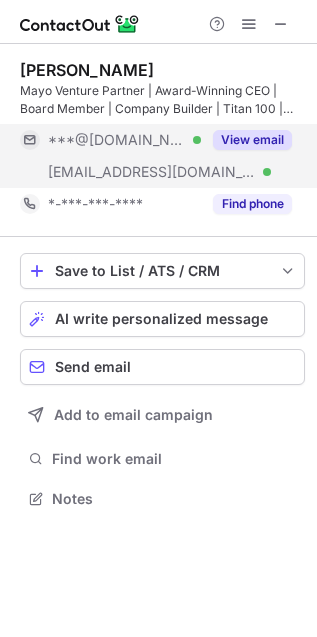 click on "View email" at bounding box center [252, 140] 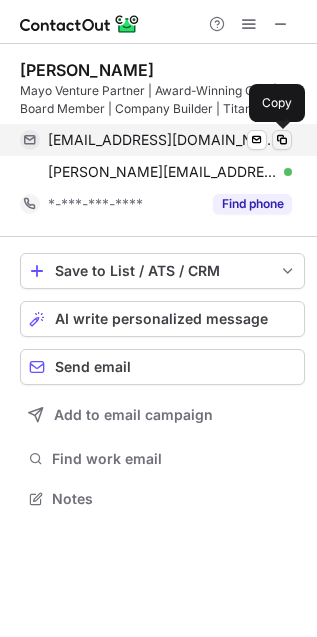 click at bounding box center (282, 140) 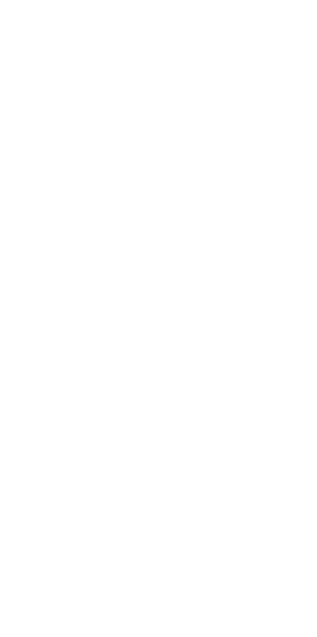 scroll, scrollTop: 0, scrollLeft: 0, axis: both 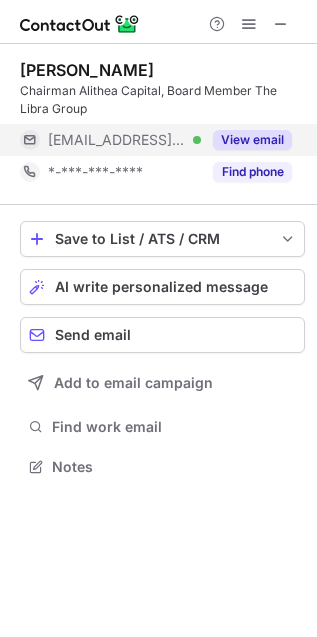click on "View email" at bounding box center [252, 140] 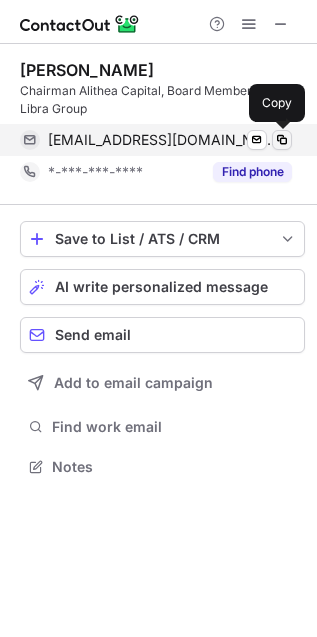 click at bounding box center (282, 140) 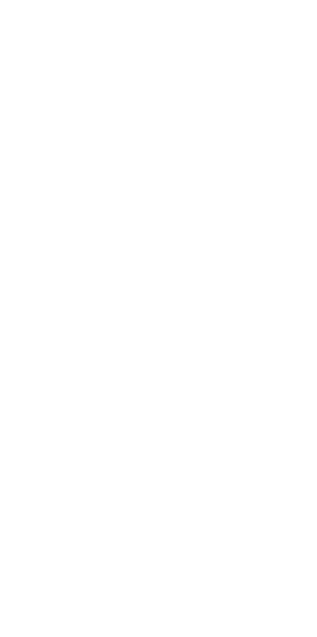 scroll, scrollTop: 0, scrollLeft: 0, axis: both 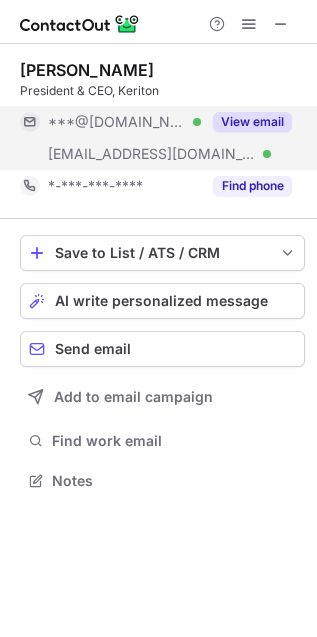 click on "View email" at bounding box center [252, 122] 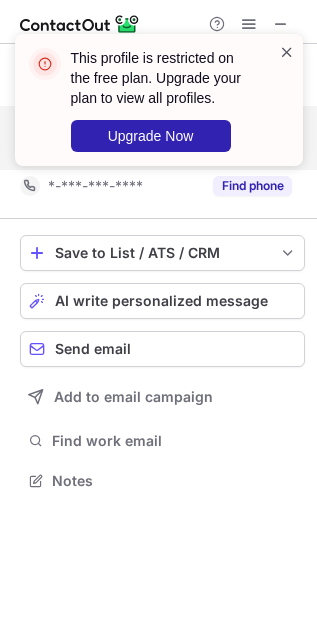 click at bounding box center [287, 52] 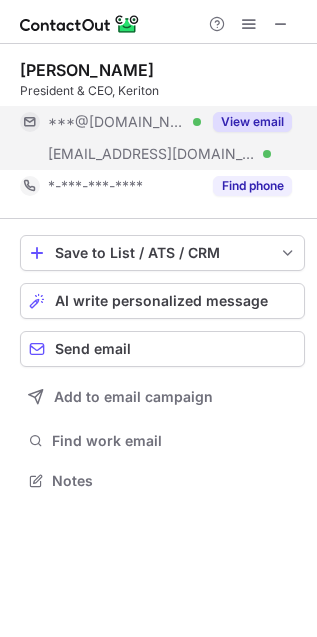 click on "View email" at bounding box center [252, 122] 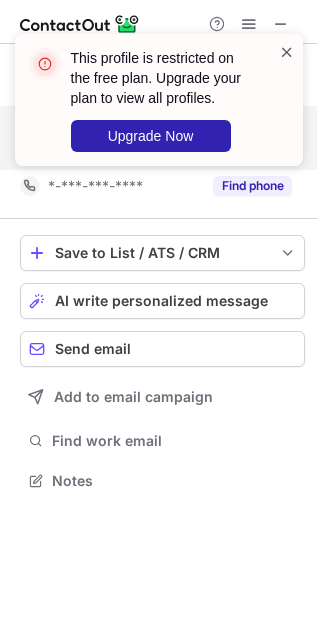 click at bounding box center [287, 52] 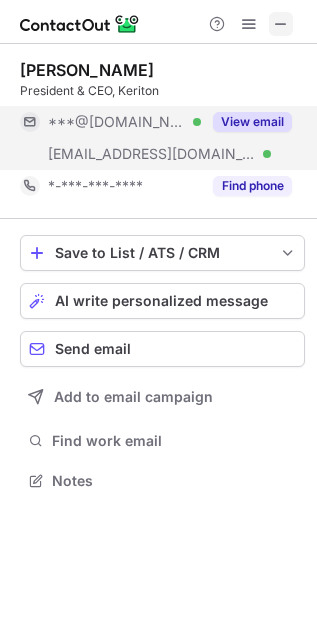 click at bounding box center (281, 24) 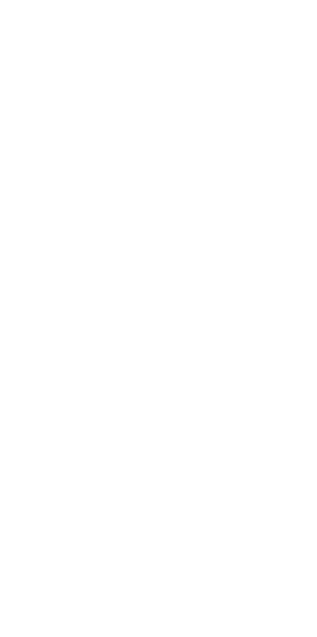 scroll, scrollTop: 0, scrollLeft: 0, axis: both 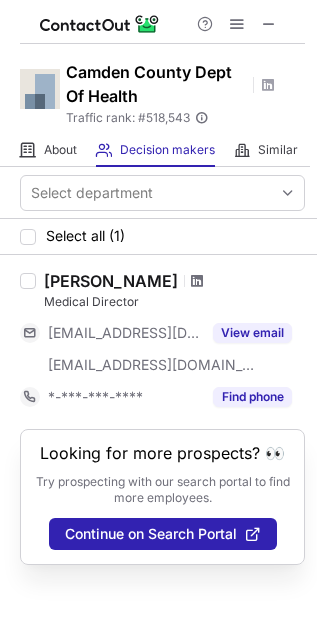 click at bounding box center [197, 281] 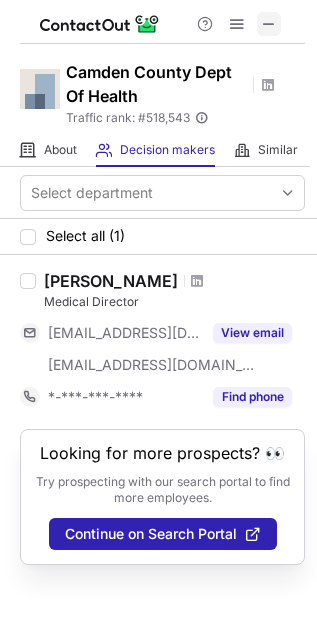 click at bounding box center (269, 24) 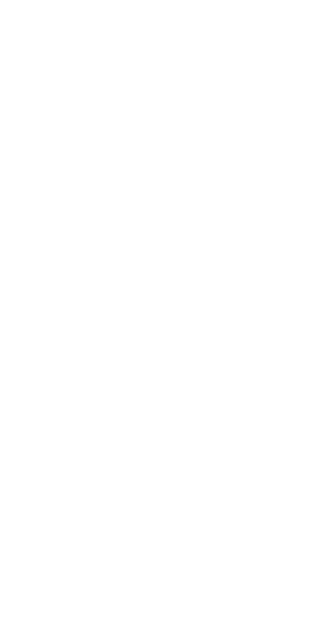 scroll, scrollTop: 0, scrollLeft: 0, axis: both 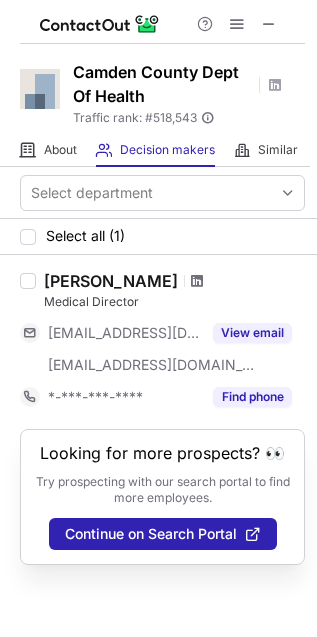 click at bounding box center (197, 281) 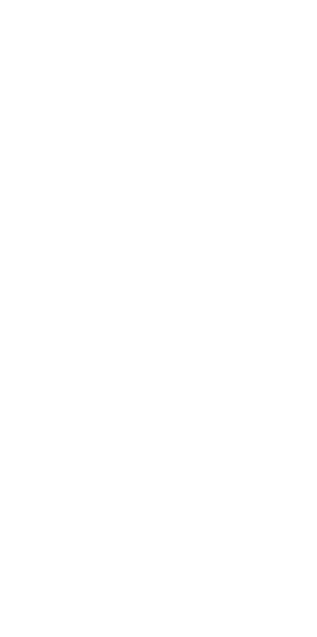 scroll, scrollTop: 0, scrollLeft: 0, axis: both 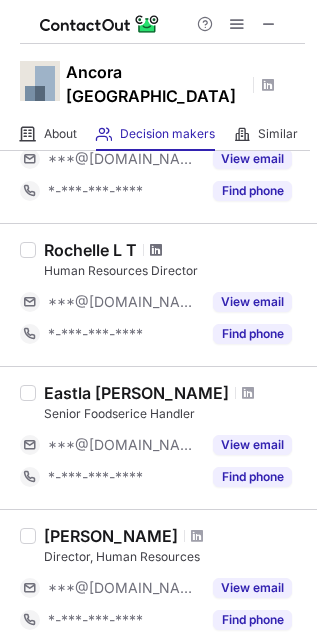 click at bounding box center [156, 250] 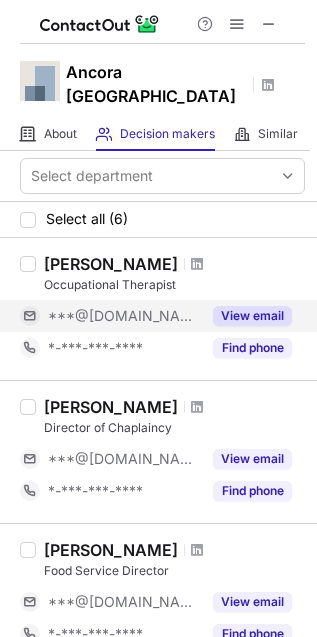 scroll, scrollTop: 0, scrollLeft: 0, axis: both 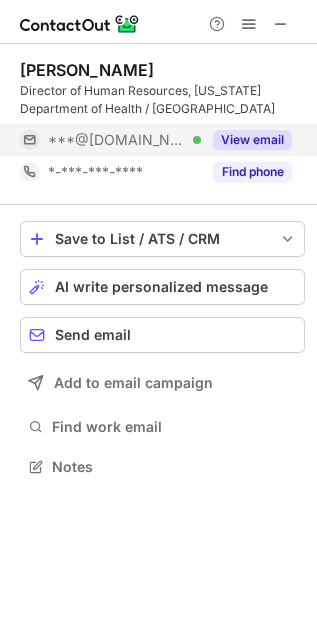 click on "View email" at bounding box center (252, 140) 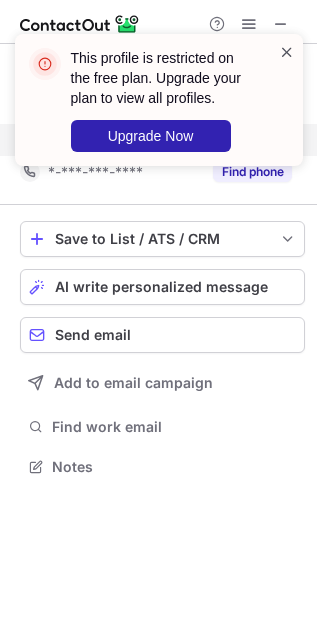 click at bounding box center [287, 52] 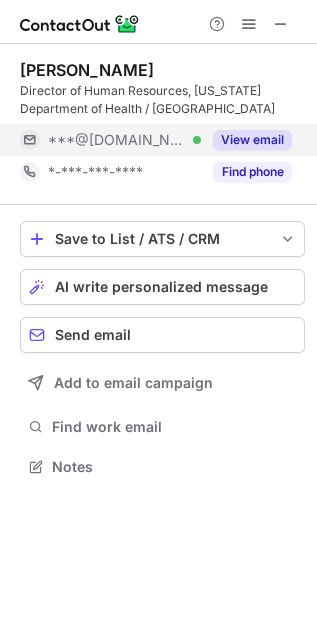 click on "This profile is restricted on the free plan. Upgrade your plan to view all profiles. Upgrade Now" at bounding box center (159, 108) 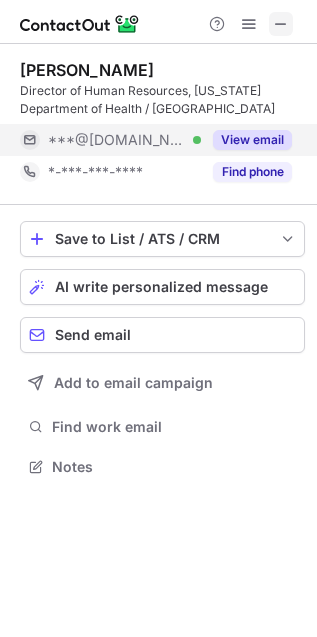 click at bounding box center (281, 24) 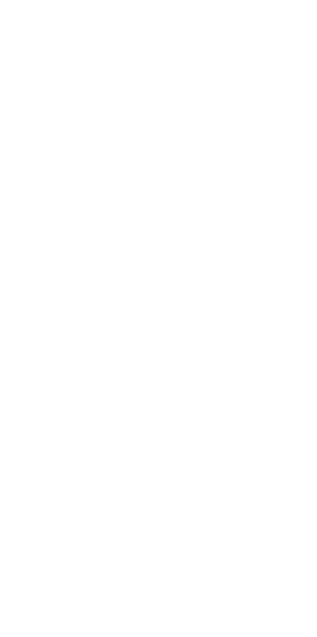 scroll, scrollTop: 0, scrollLeft: 0, axis: both 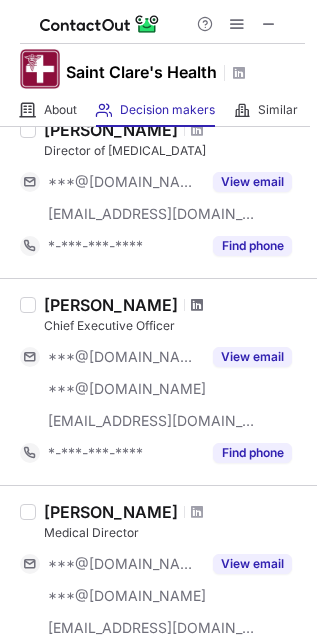 click at bounding box center (197, 305) 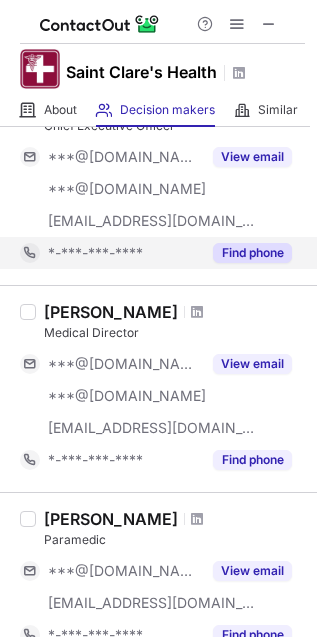 scroll, scrollTop: 333, scrollLeft: 0, axis: vertical 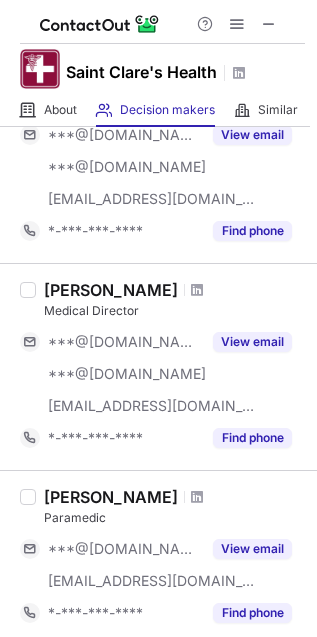 click at bounding box center [197, 290] 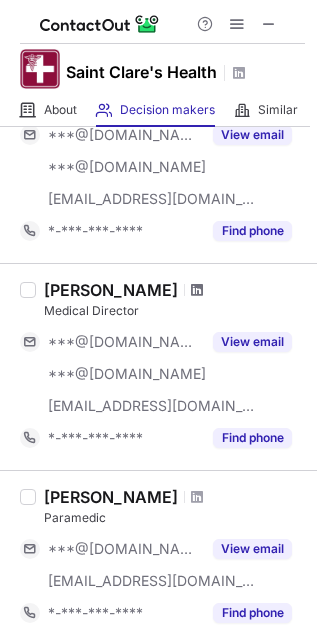 click at bounding box center [197, 290] 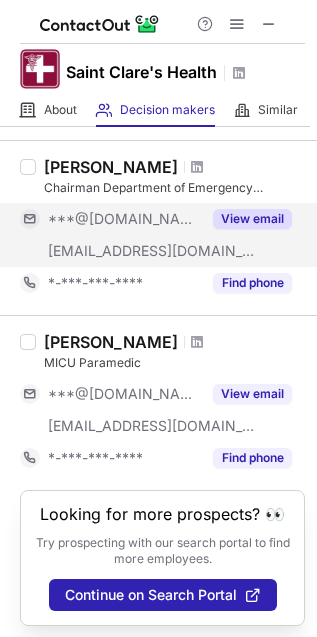 scroll, scrollTop: 1625, scrollLeft: 0, axis: vertical 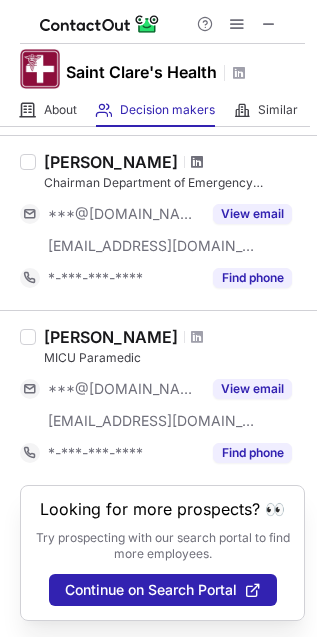 click at bounding box center [197, 162] 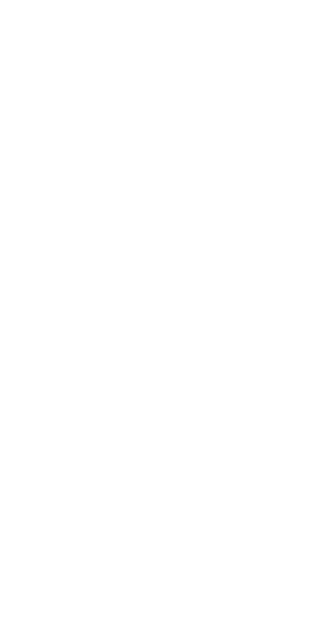 scroll, scrollTop: 0, scrollLeft: 0, axis: both 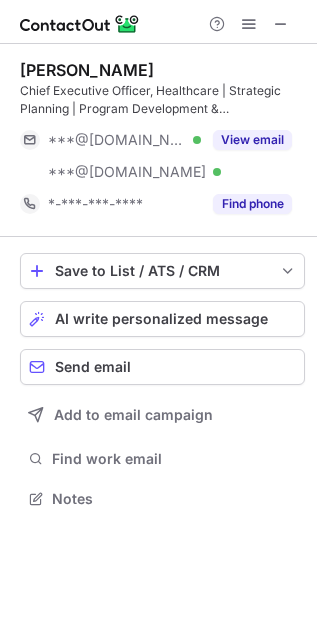click at bounding box center [158, 22] 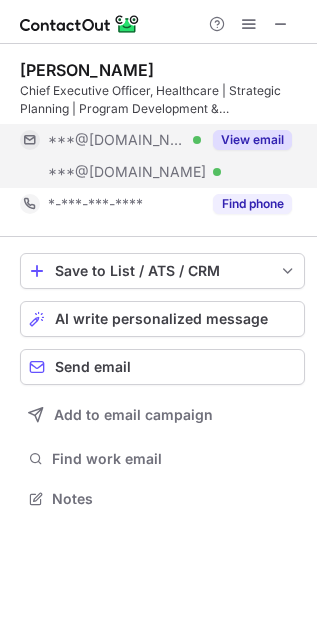 click on "View email" at bounding box center [252, 140] 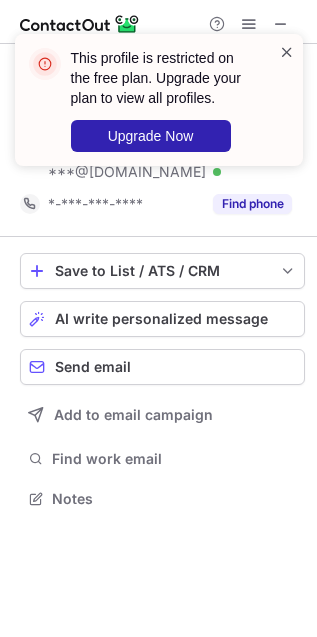 click at bounding box center [287, 52] 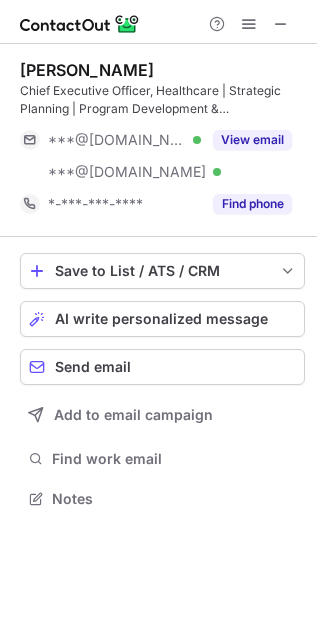 click at bounding box center (287, 52) 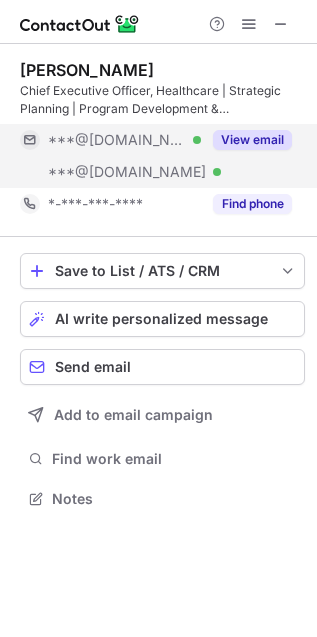 click on "View email" at bounding box center (252, 140) 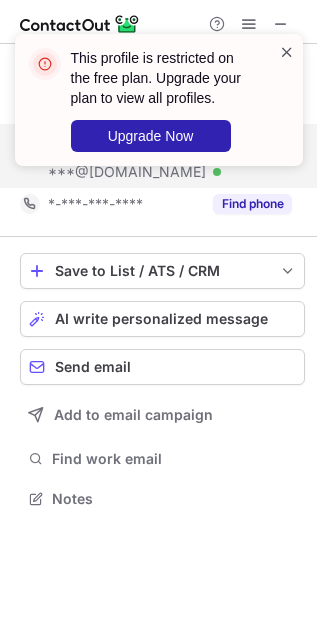 click at bounding box center [287, 52] 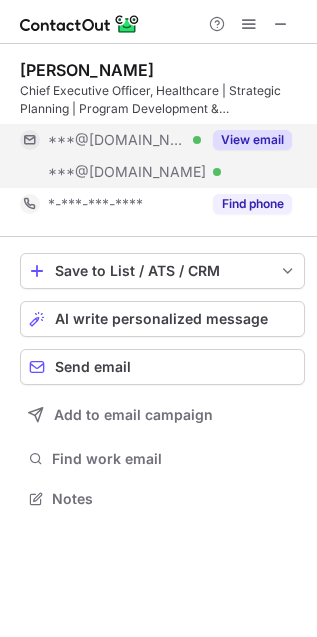 click on "This profile is restricted on the free plan. Upgrade your plan to view all profiles. Upgrade Now" at bounding box center (172, 100) 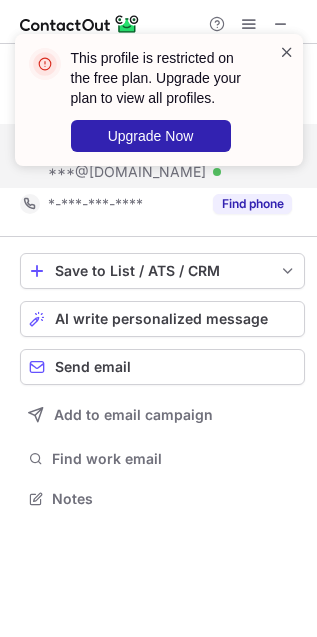 click at bounding box center (287, 52) 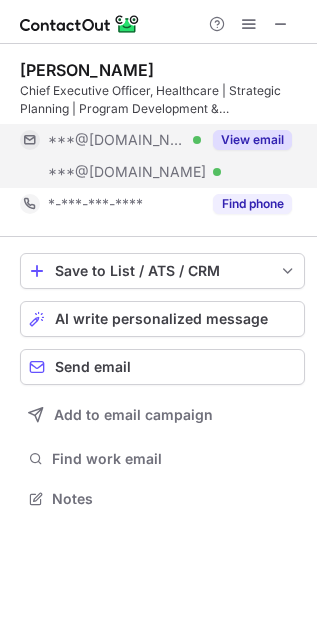 click on "View email" at bounding box center (252, 140) 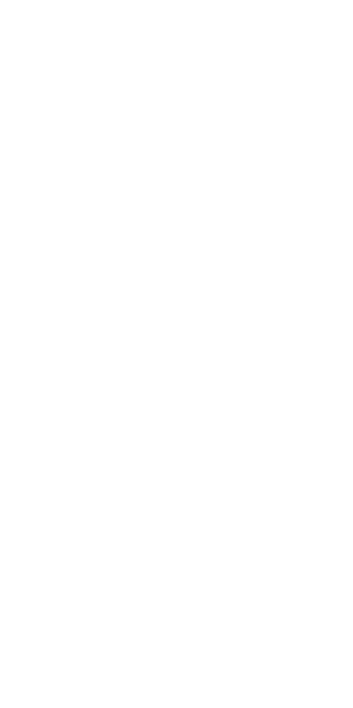 scroll, scrollTop: 0, scrollLeft: 0, axis: both 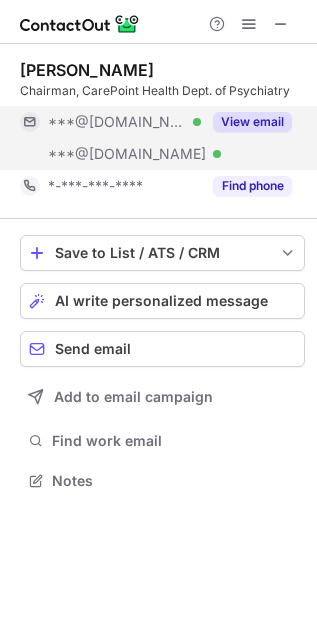 click on "View email" at bounding box center (252, 122) 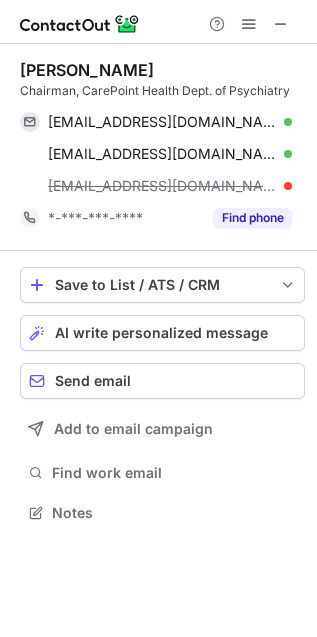scroll, scrollTop: 10, scrollLeft: 10, axis: both 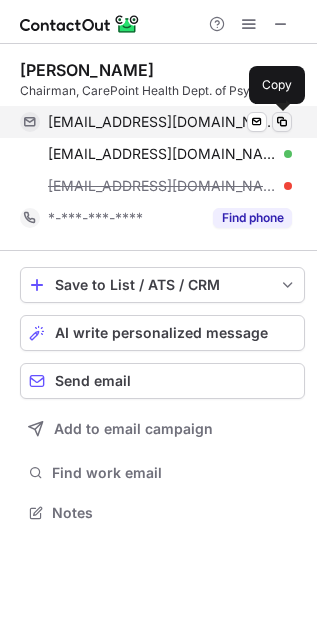 click at bounding box center [282, 122] 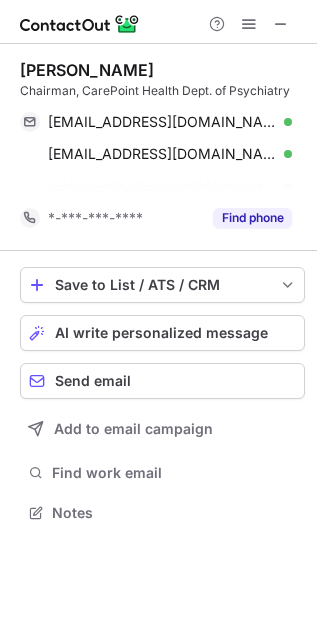 scroll, scrollTop: 467, scrollLeft: 317, axis: both 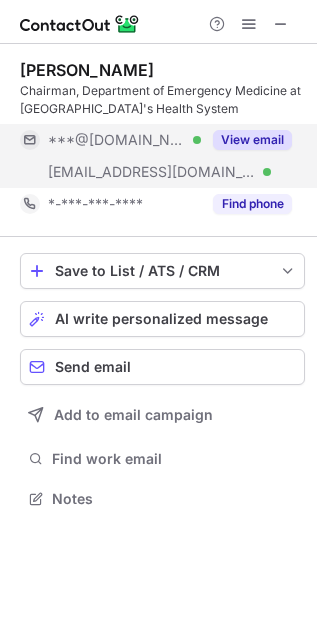 click on "View email" at bounding box center (252, 140) 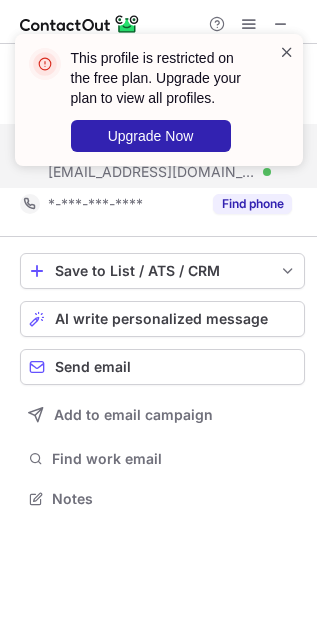 click at bounding box center (287, 52) 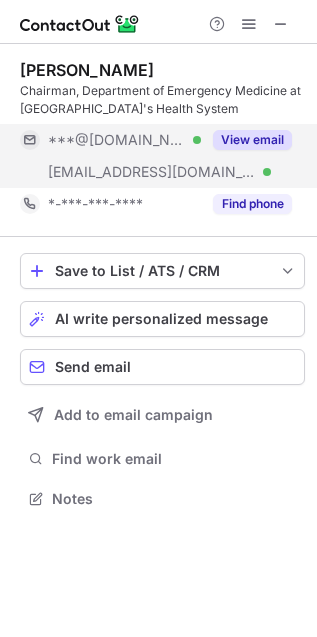 click on "This profile is restricted on the free plan. Upgrade your plan to view all profiles. Upgrade Now" at bounding box center (159, 108) 